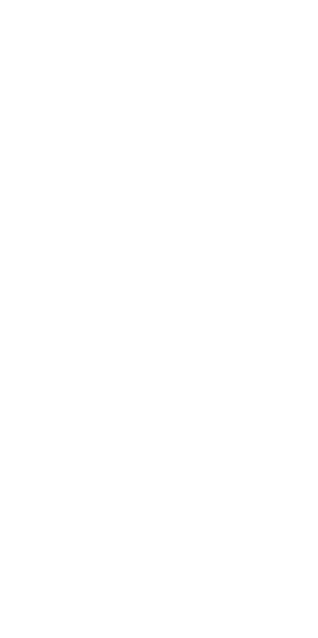 scroll, scrollTop: 0, scrollLeft: 0, axis: both 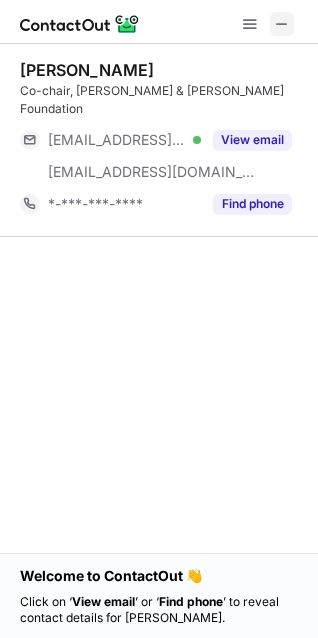 click at bounding box center (282, 24) 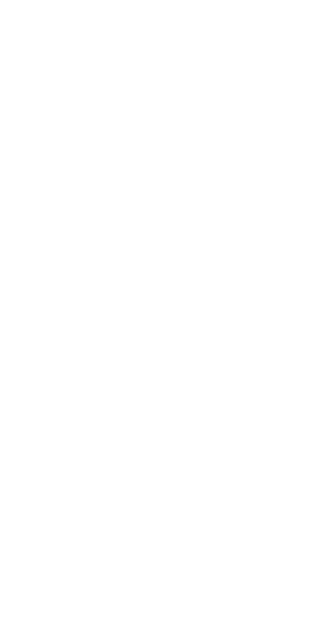scroll, scrollTop: 0, scrollLeft: 0, axis: both 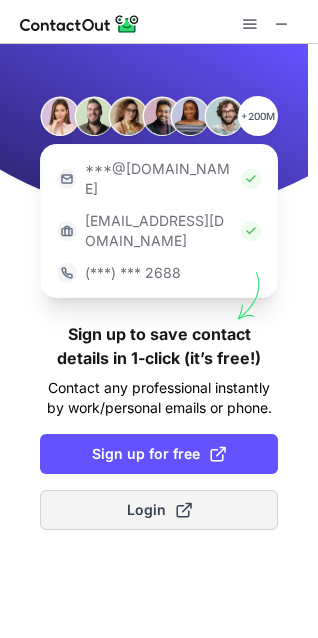 click on "Login" at bounding box center [159, 510] 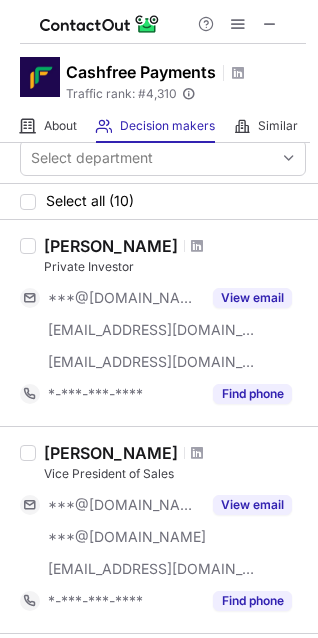 scroll, scrollTop: 0, scrollLeft: 0, axis: both 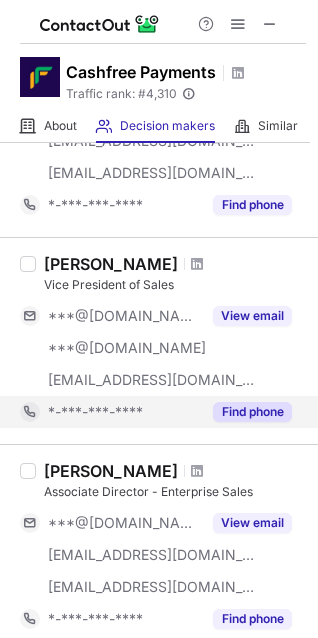 click on "Find phone" at bounding box center [252, 412] 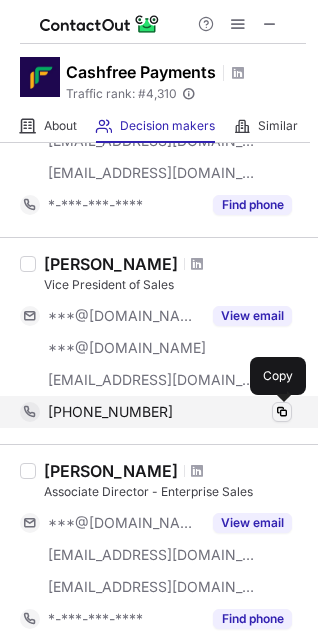 click at bounding box center [282, 412] 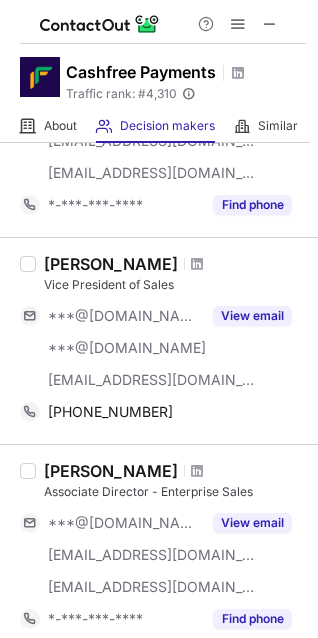 click at bounding box center (197, 264) 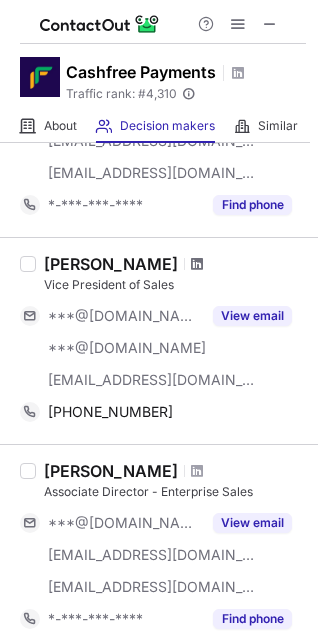 click at bounding box center (197, 264) 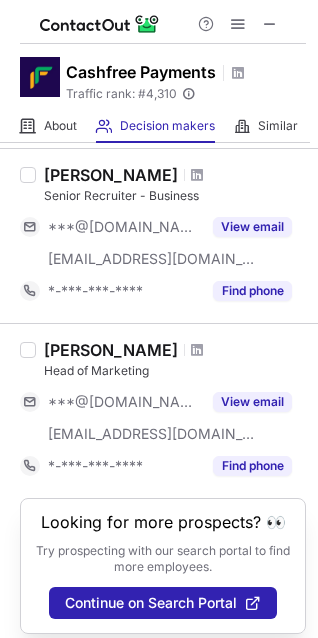 scroll, scrollTop: 1573, scrollLeft: 0, axis: vertical 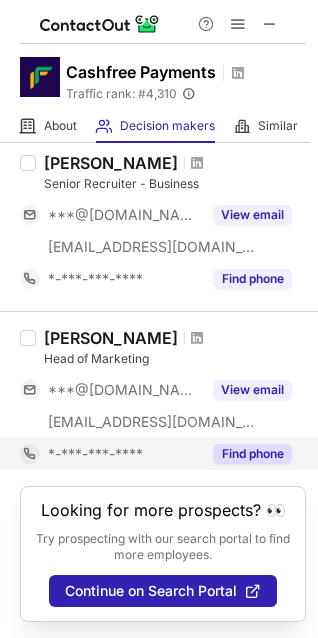 click on "Find phone" at bounding box center (252, 454) 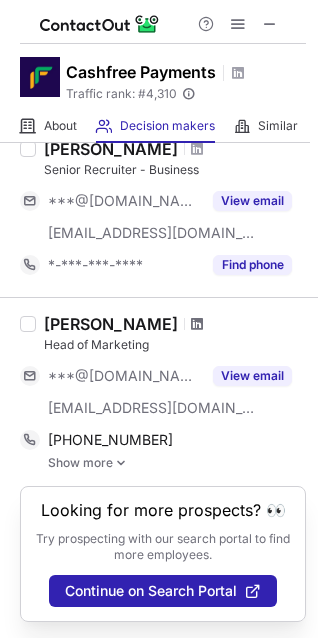 click at bounding box center (197, 324) 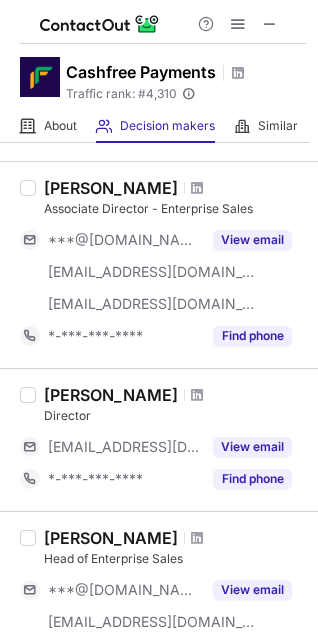 scroll, scrollTop: 487, scrollLeft: 0, axis: vertical 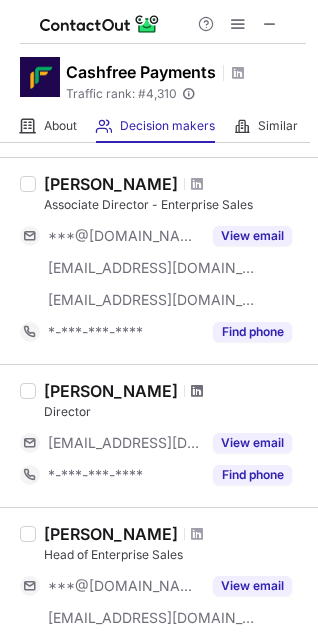 click at bounding box center [197, 391] 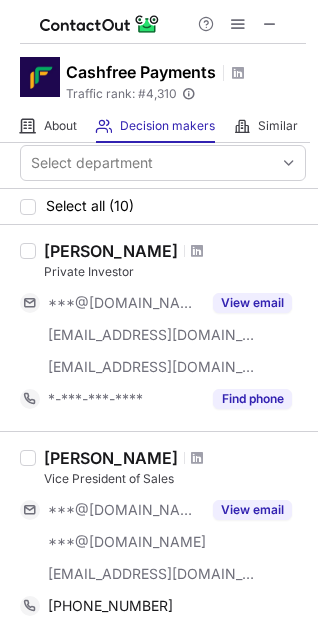 scroll, scrollTop: 0, scrollLeft: 0, axis: both 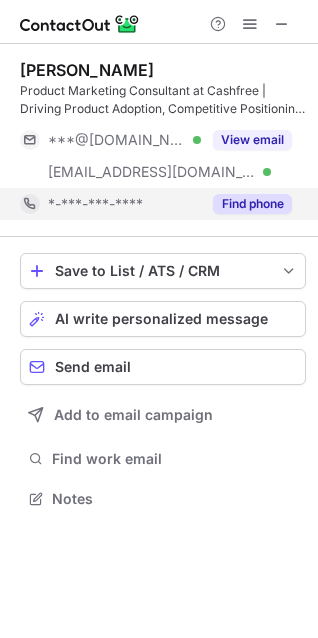 click on "Find phone" at bounding box center (252, 204) 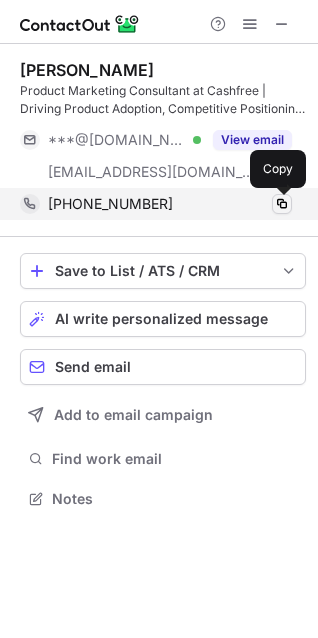 click at bounding box center [282, 204] 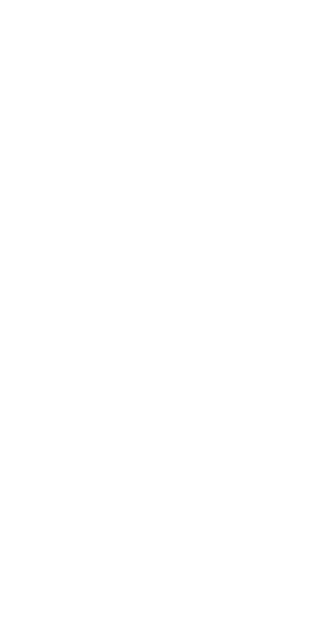 scroll, scrollTop: 0, scrollLeft: 0, axis: both 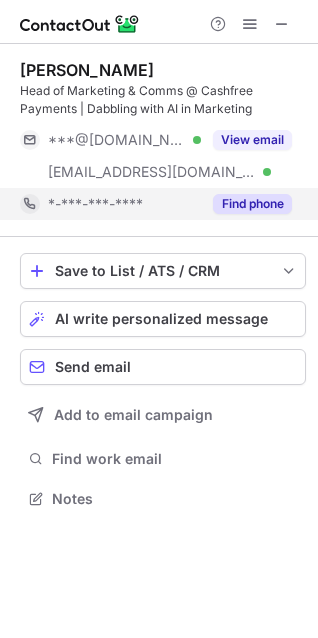 click on "Find phone" at bounding box center [252, 204] 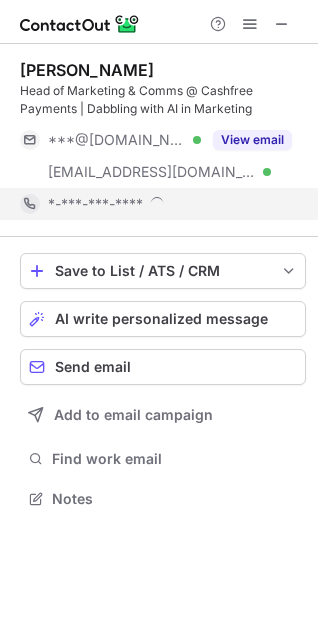scroll, scrollTop: 10, scrollLeft: 9, axis: both 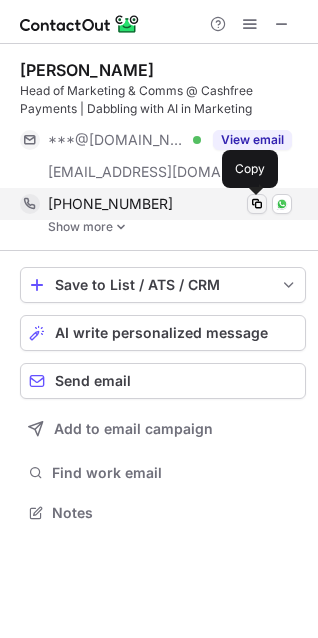 click at bounding box center [257, 204] 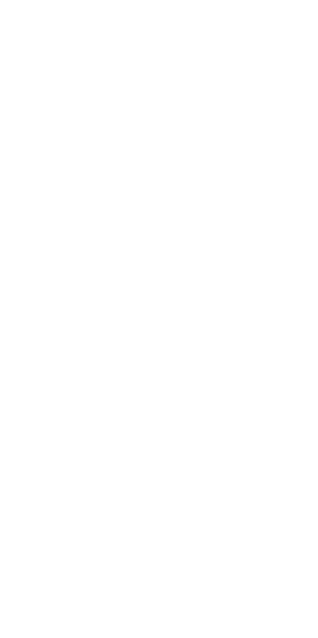 scroll, scrollTop: 0, scrollLeft: 0, axis: both 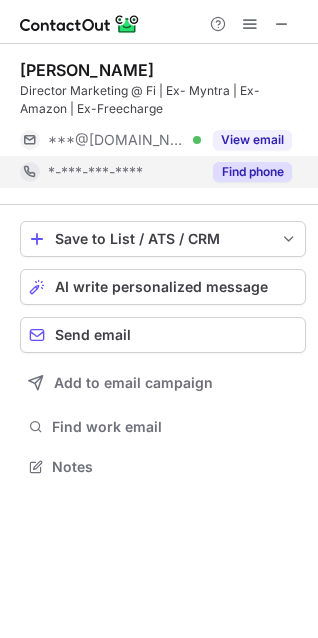 click on "Find phone" at bounding box center (252, 172) 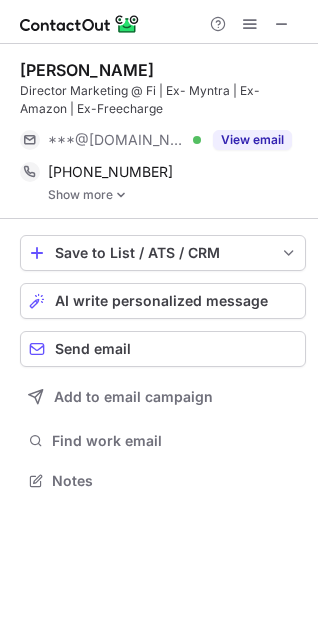 scroll, scrollTop: 10, scrollLeft: 9, axis: both 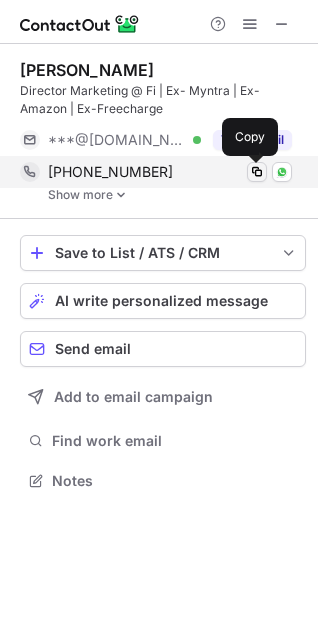 click at bounding box center (257, 172) 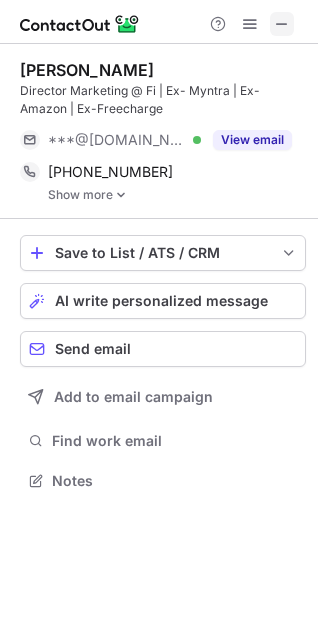 click at bounding box center [282, 24] 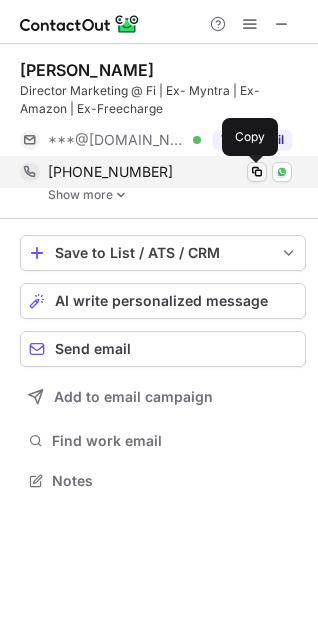 click at bounding box center (257, 172) 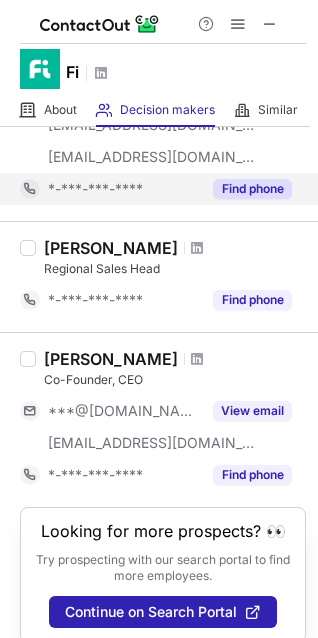 scroll, scrollTop: 1589, scrollLeft: 0, axis: vertical 